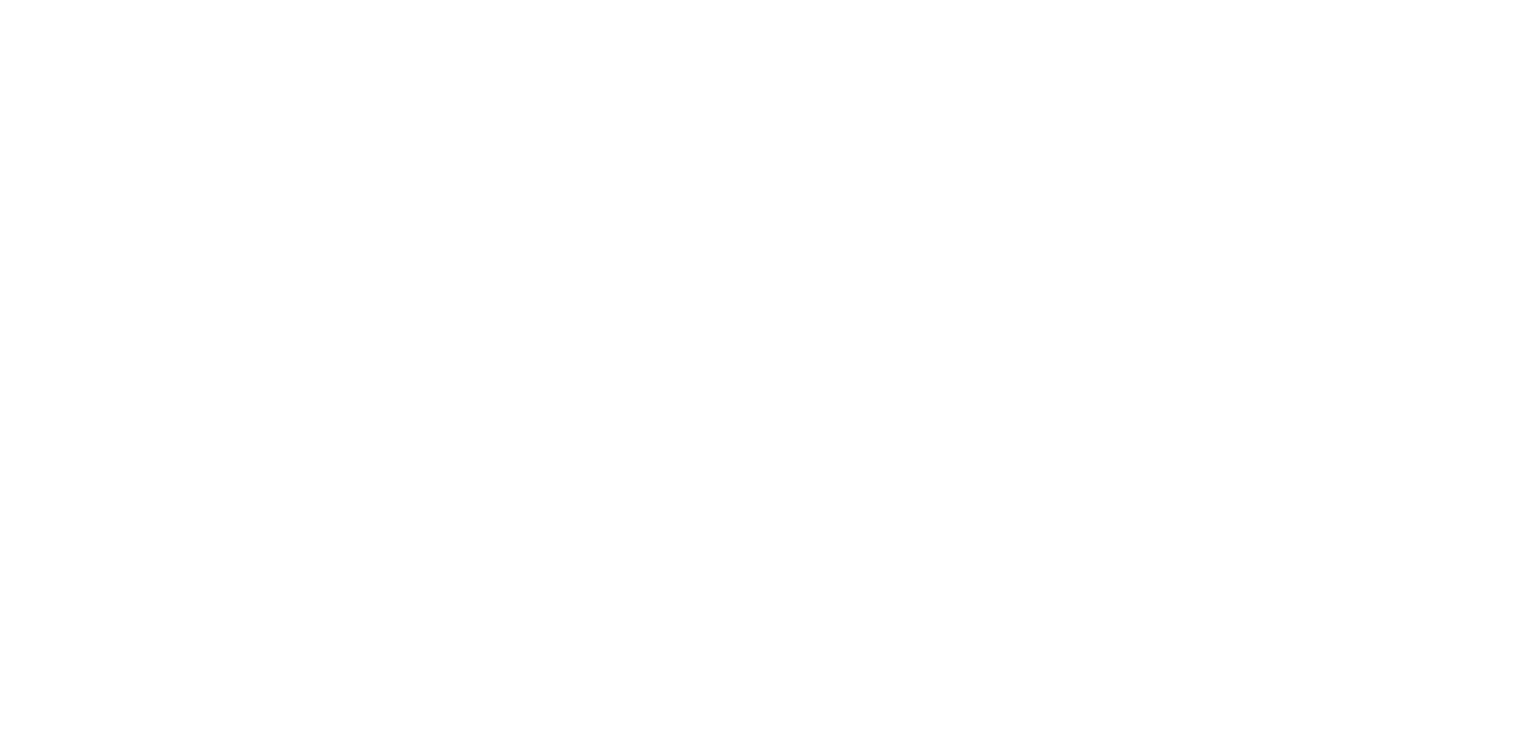 scroll, scrollTop: 0, scrollLeft: 0, axis: both 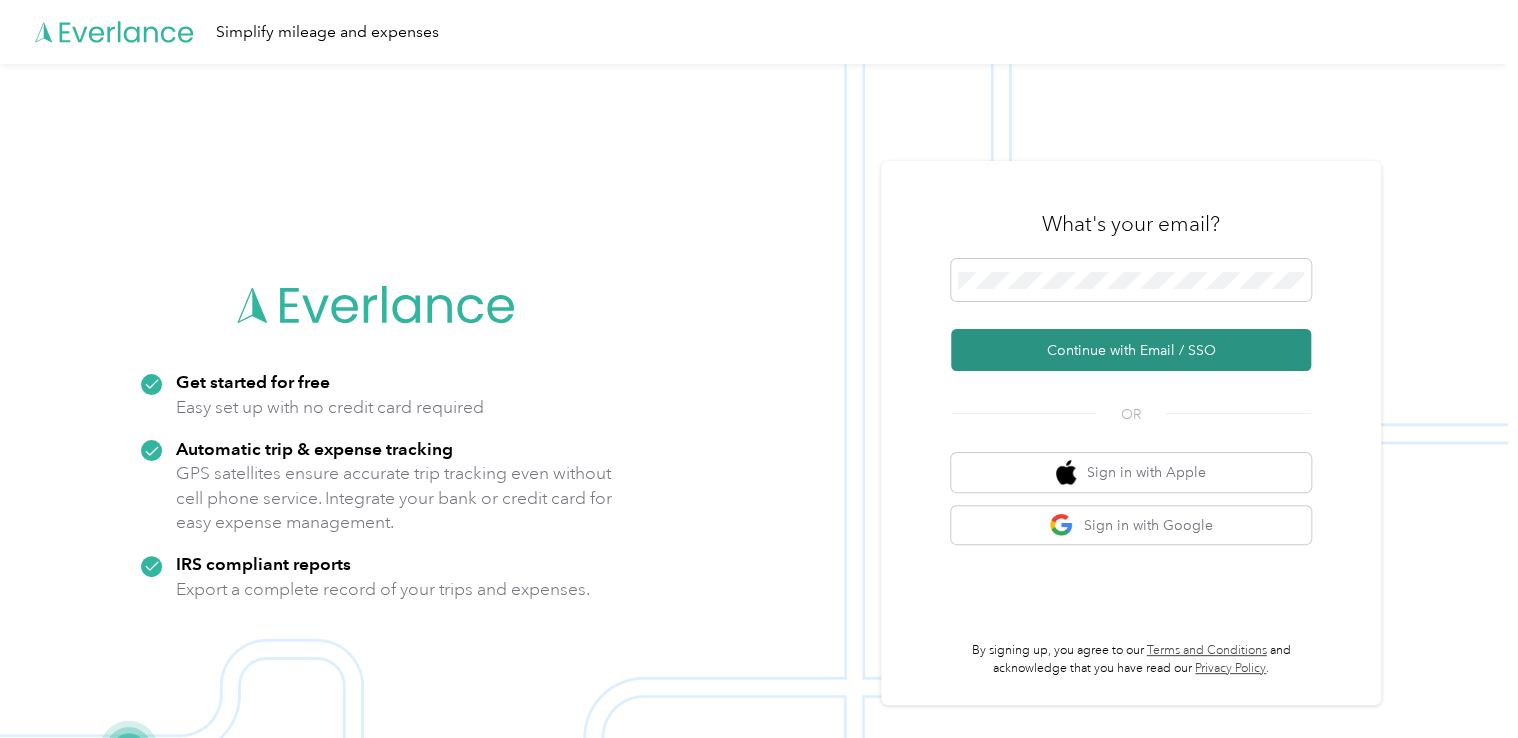 click on "Continue with Email / SSO" at bounding box center [1131, 350] 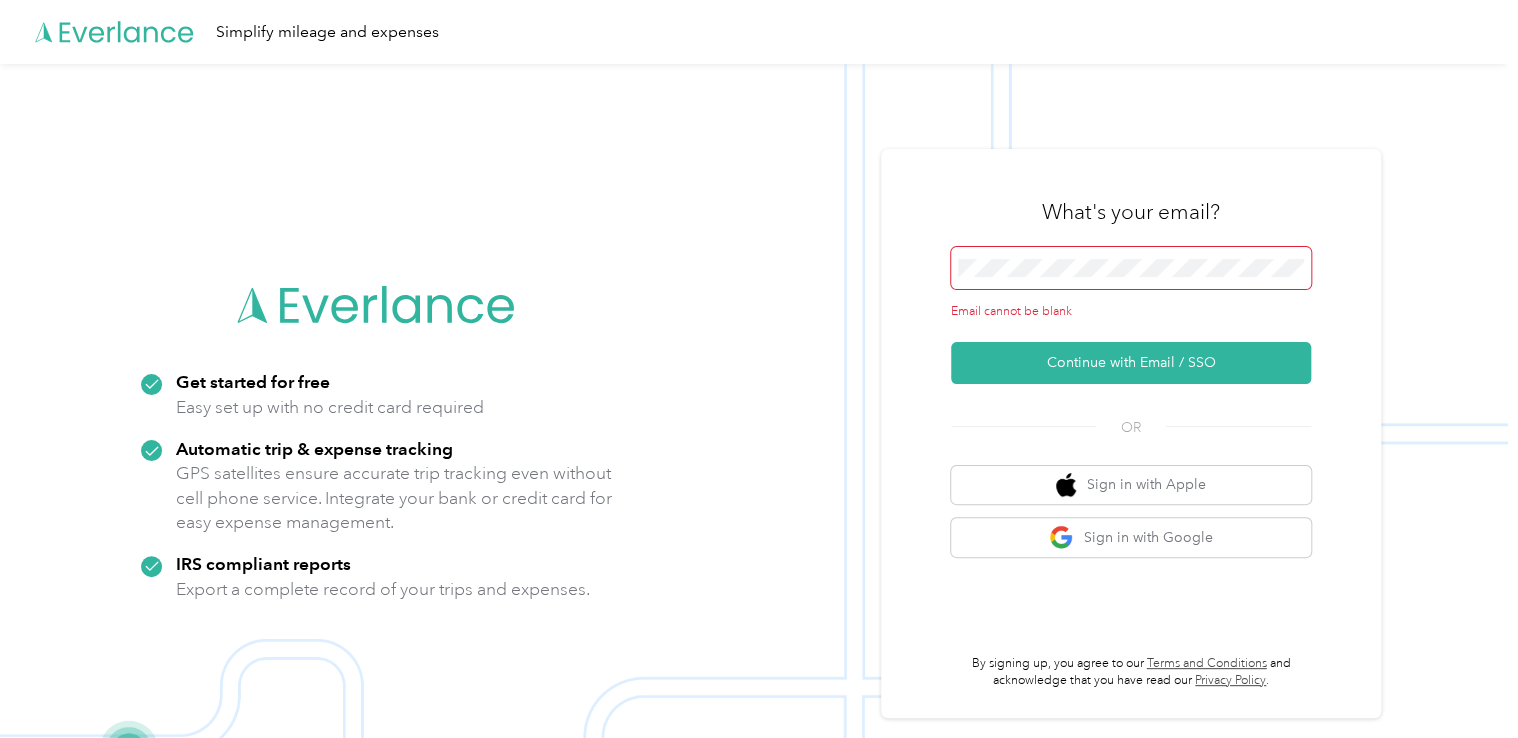 click at bounding box center (1131, 268) 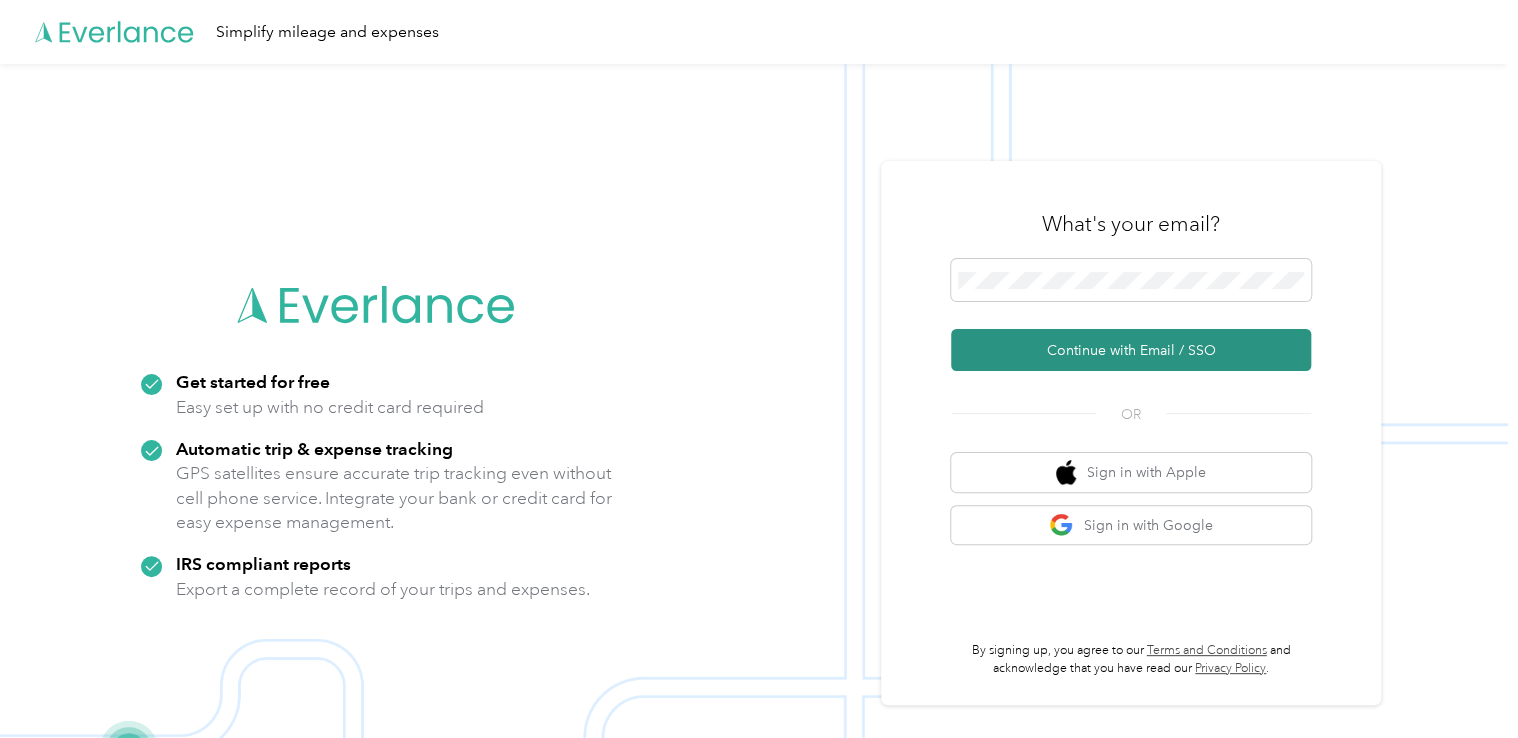 click on "Continue with Email / SSO" at bounding box center [1131, 350] 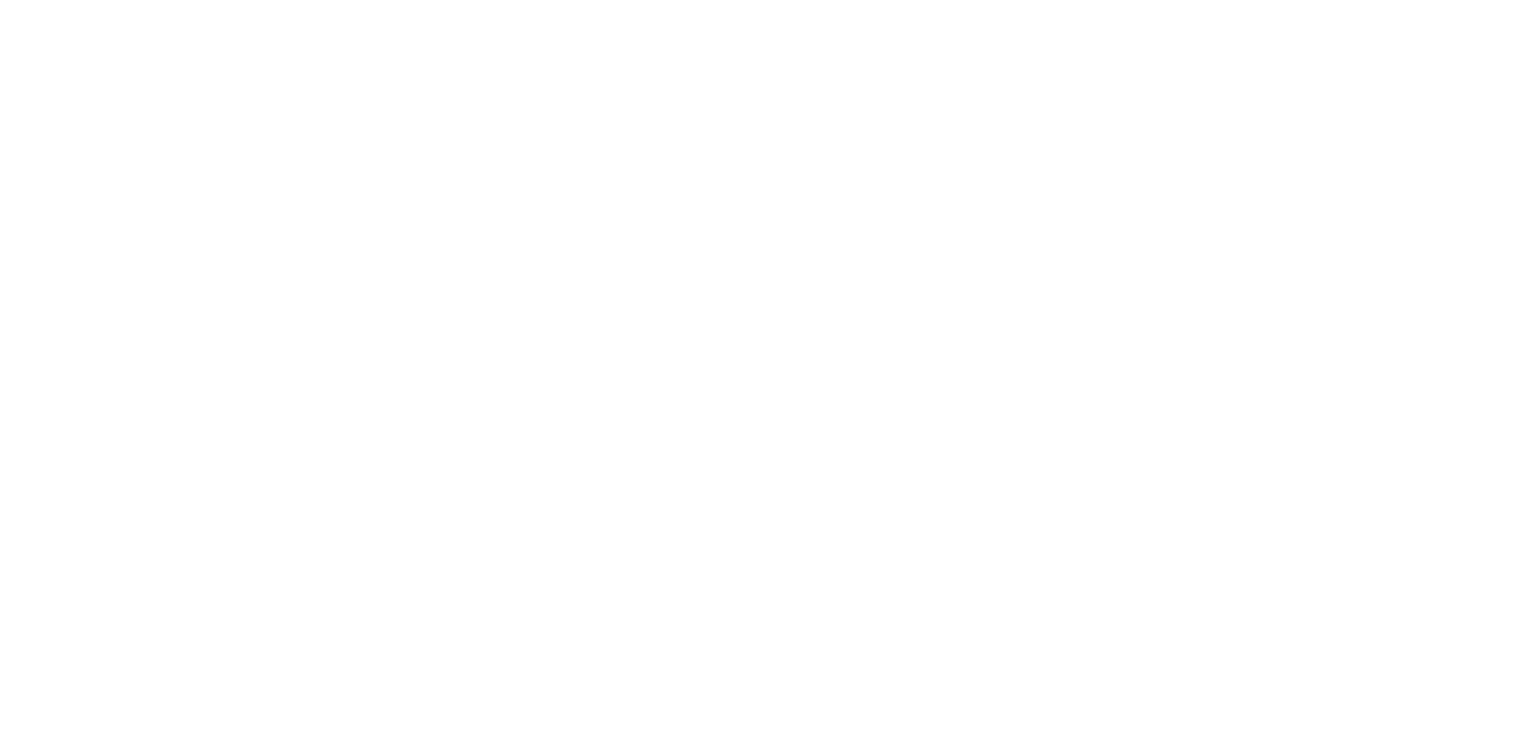 scroll, scrollTop: 0, scrollLeft: 0, axis: both 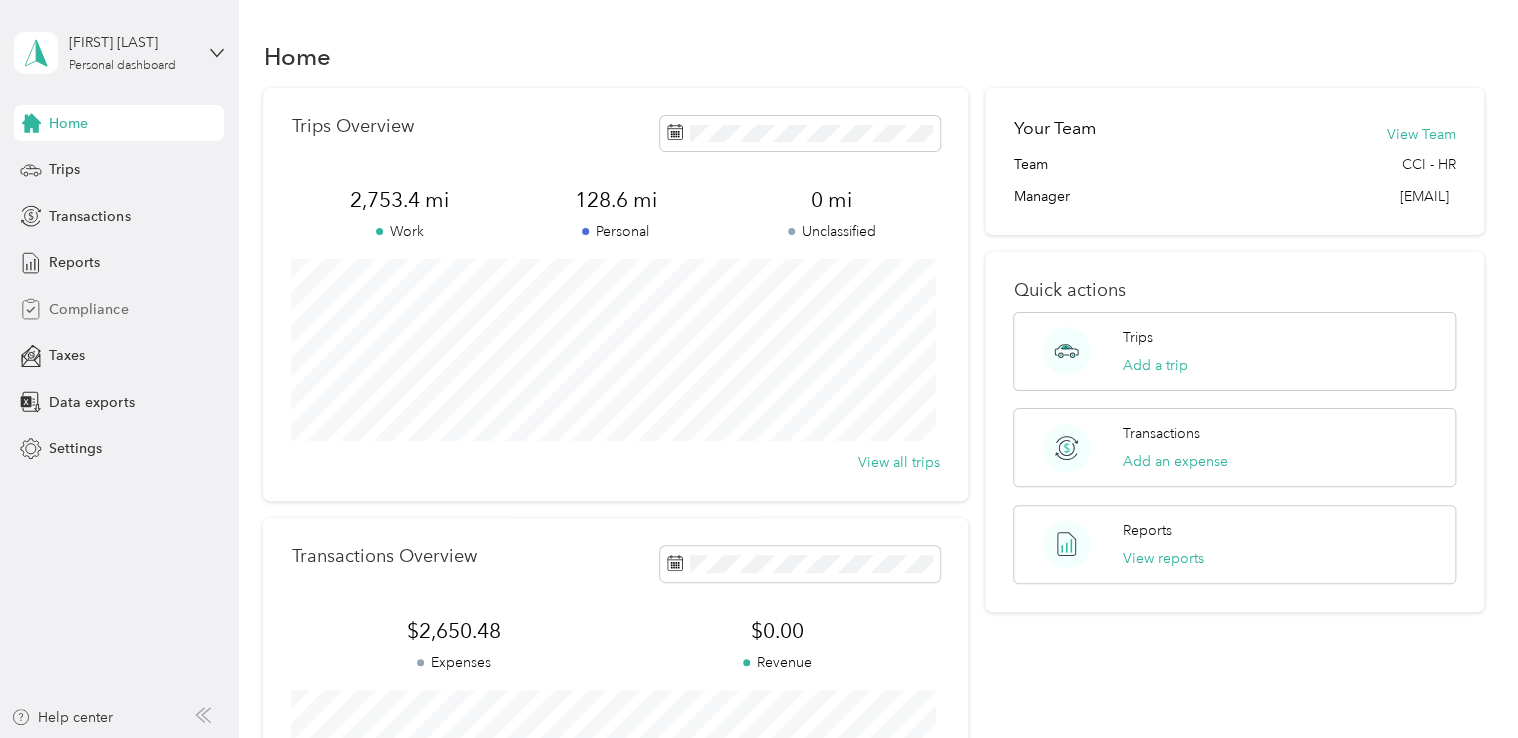 click on "Compliance" at bounding box center [88, 309] 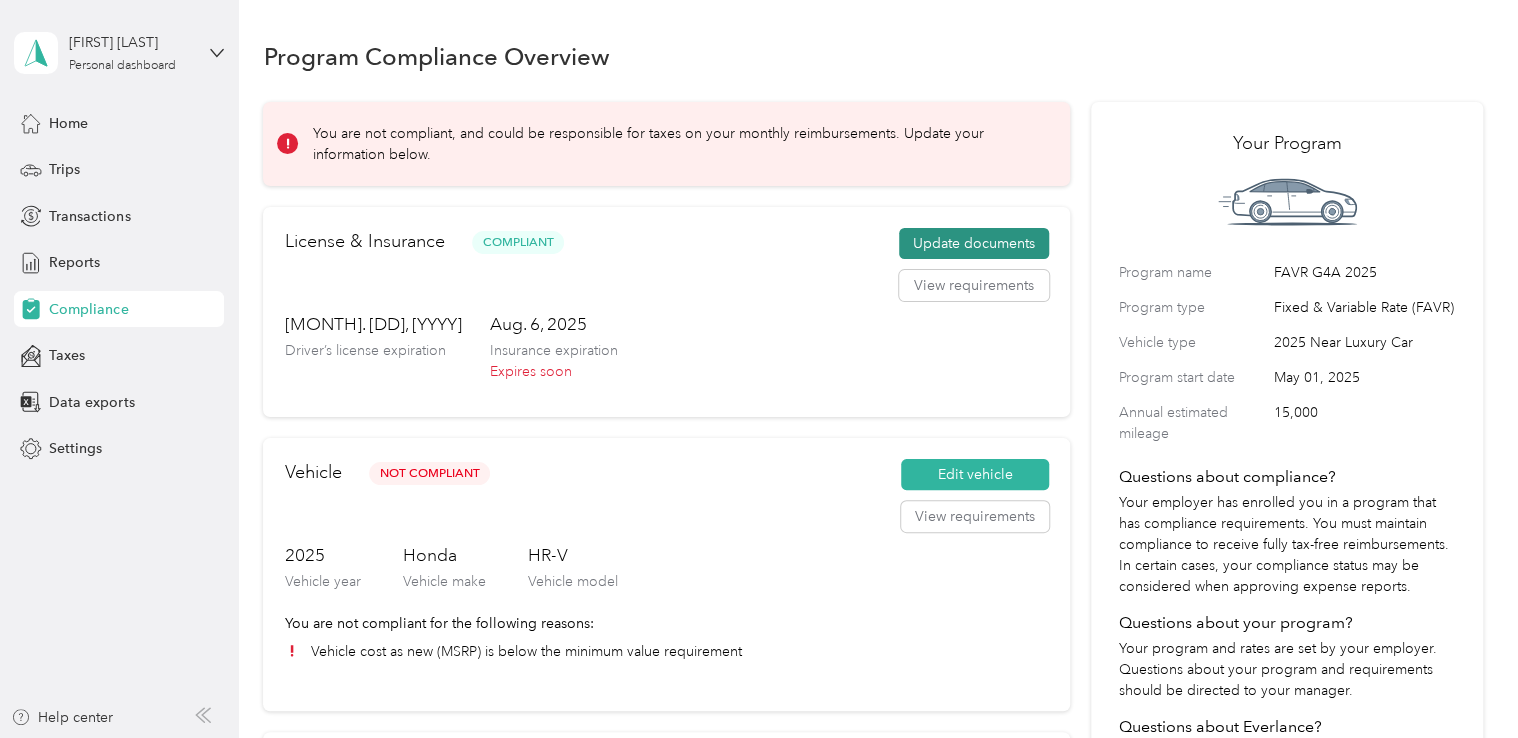 click on "Update documents" at bounding box center [974, 244] 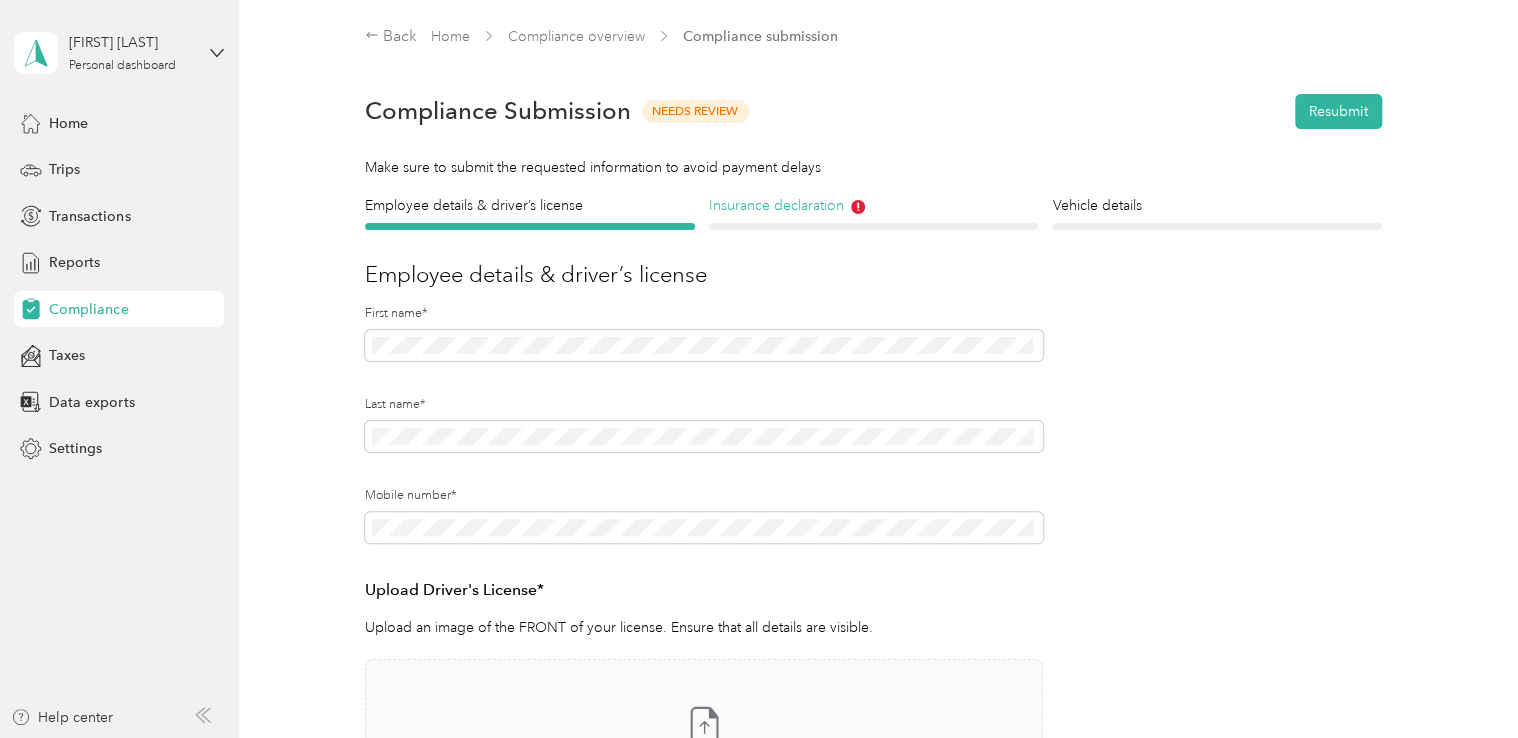 click on "Insurance declaration" at bounding box center (874, 205) 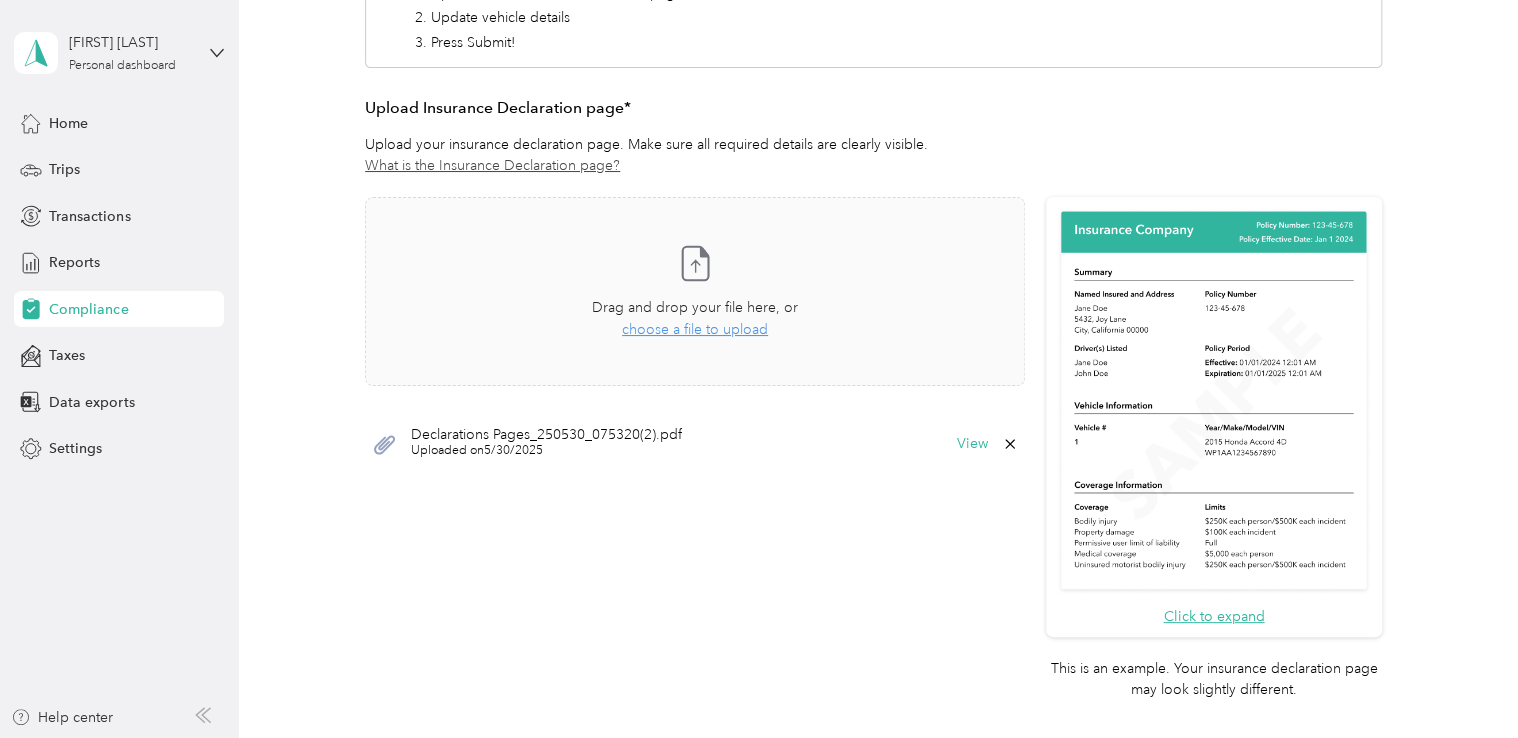 scroll, scrollTop: 438, scrollLeft: 0, axis: vertical 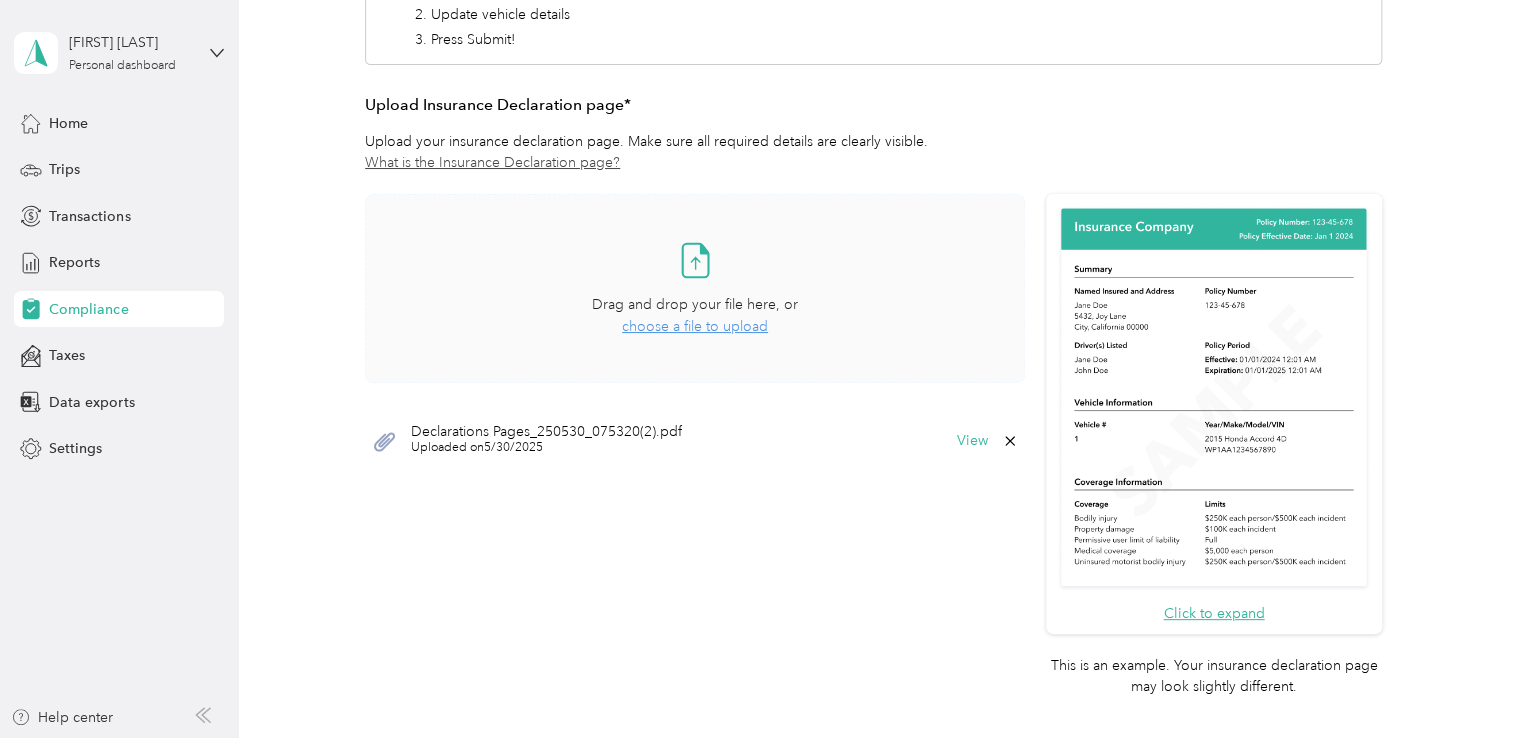 click on "choose a file to upload" at bounding box center [695, 326] 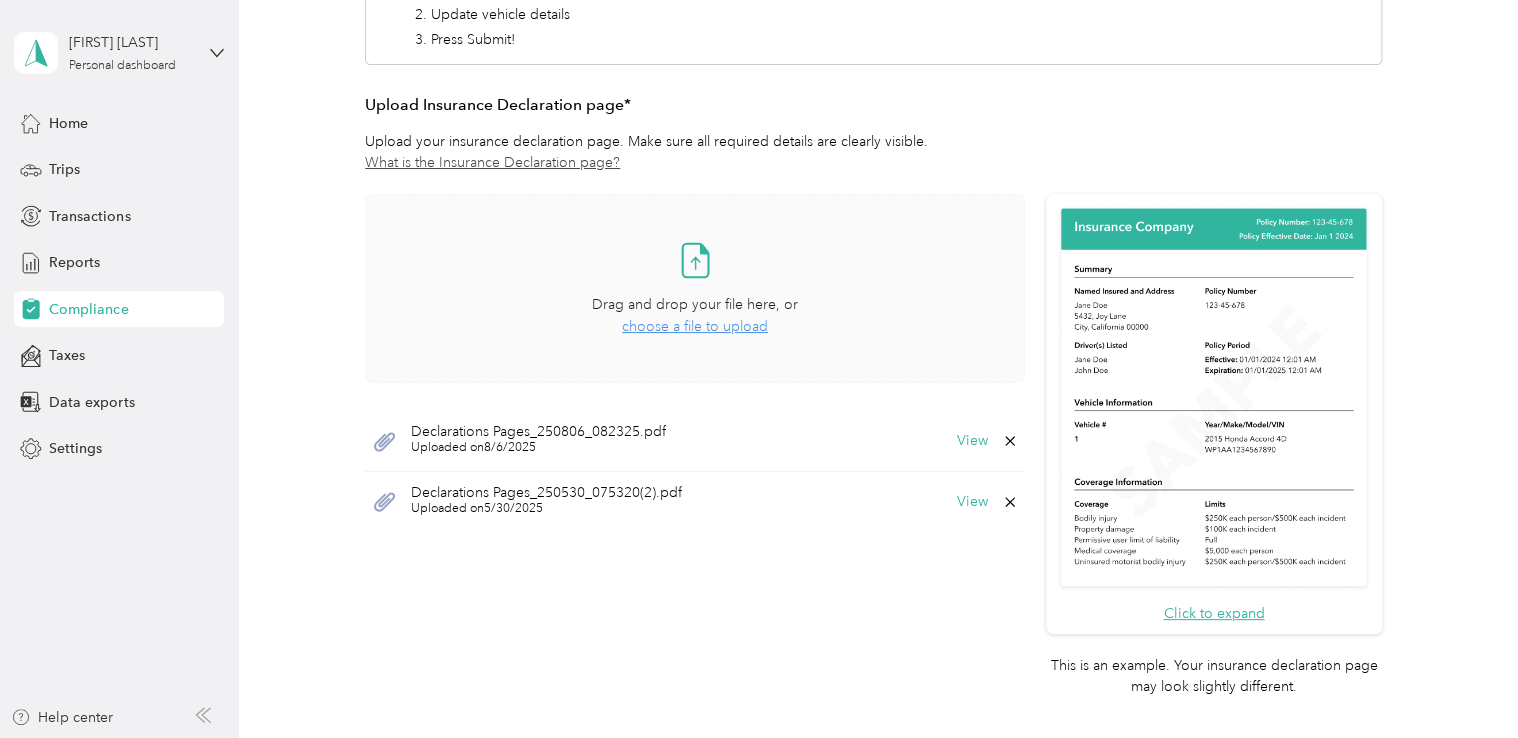 scroll, scrollTop: 62, scrollLeft: 0, axis: vertical 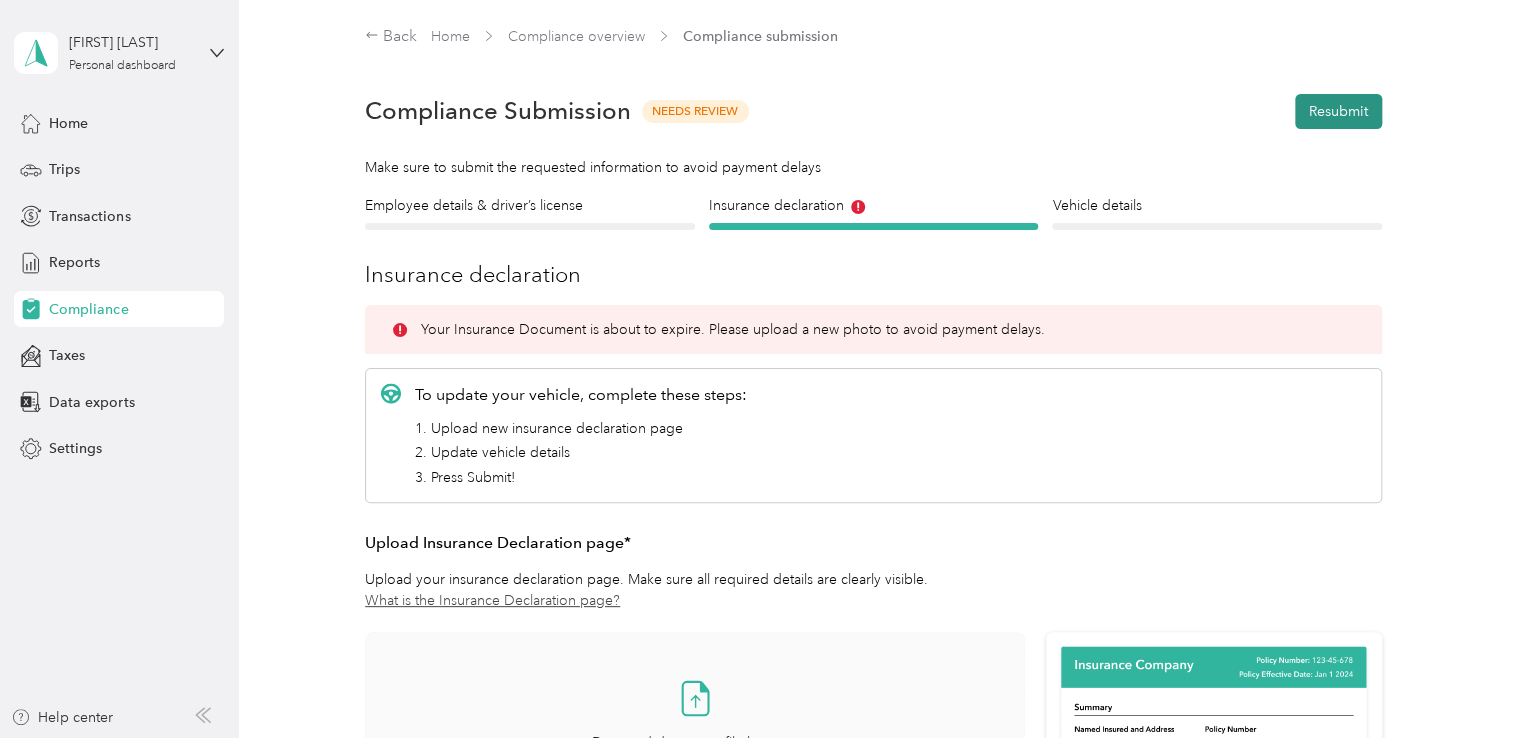 click on "Resubmit" at bounding box center [1338, 111] 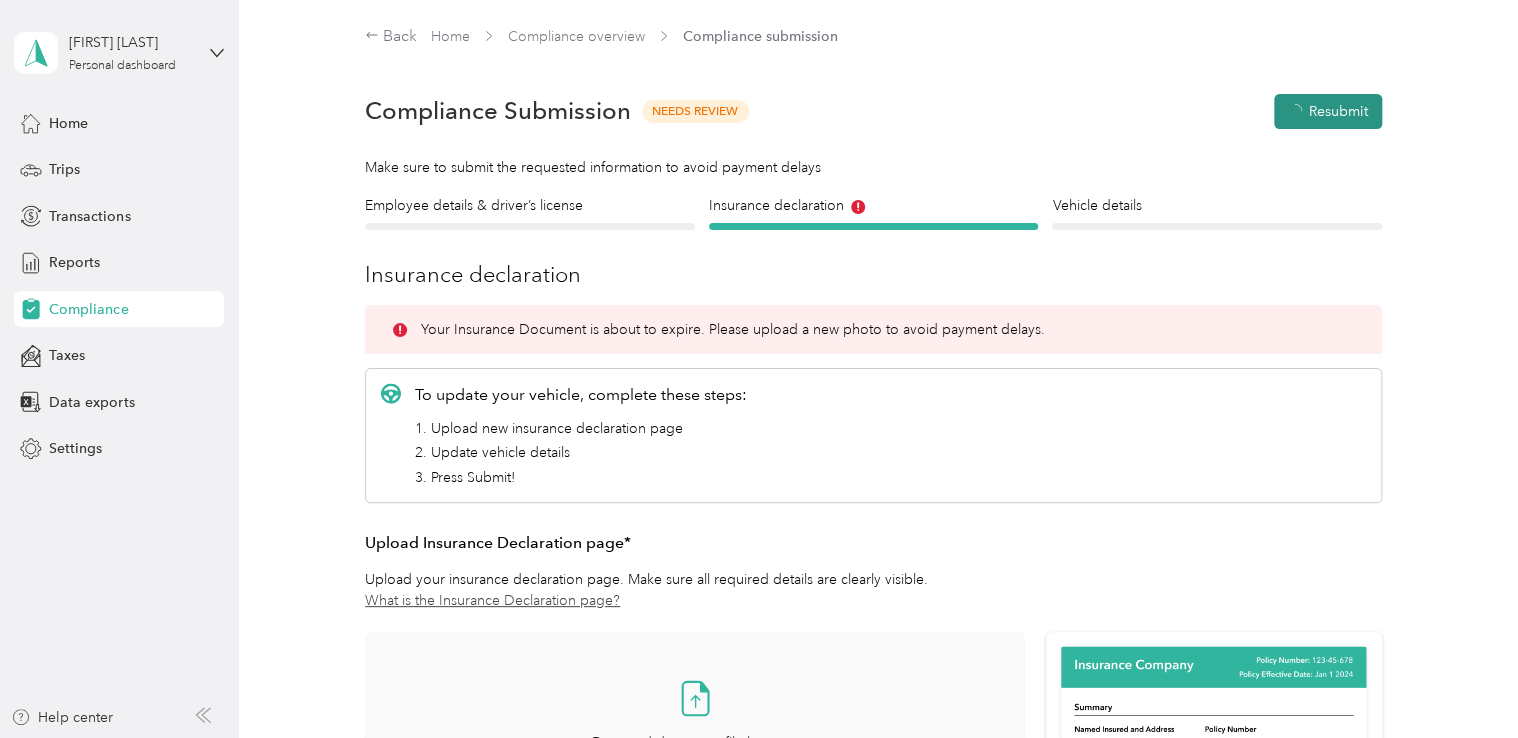 scroll, scrollTop: 24, scrollLeft: 0, axis: vertical 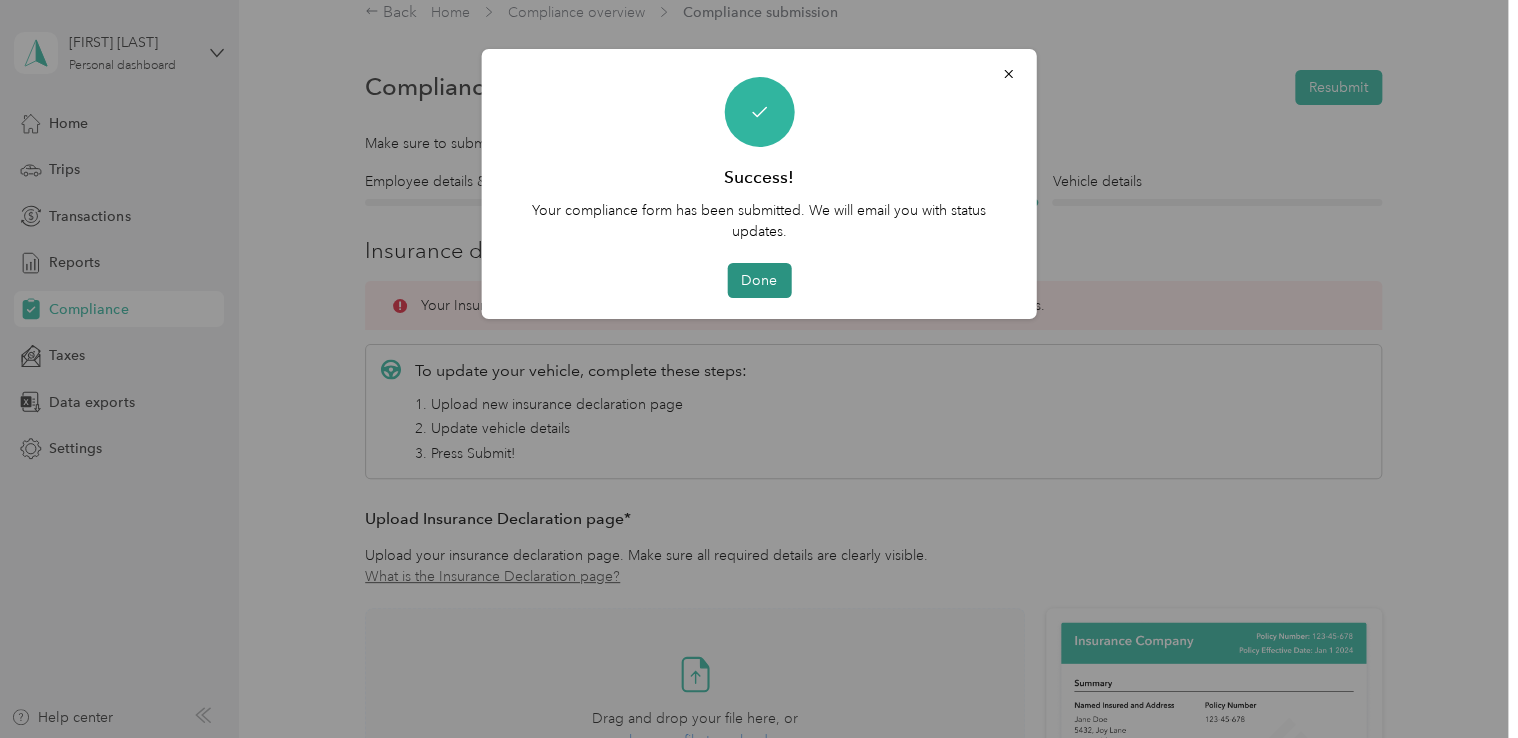 click on "Done" at bounding box center [759, 280] 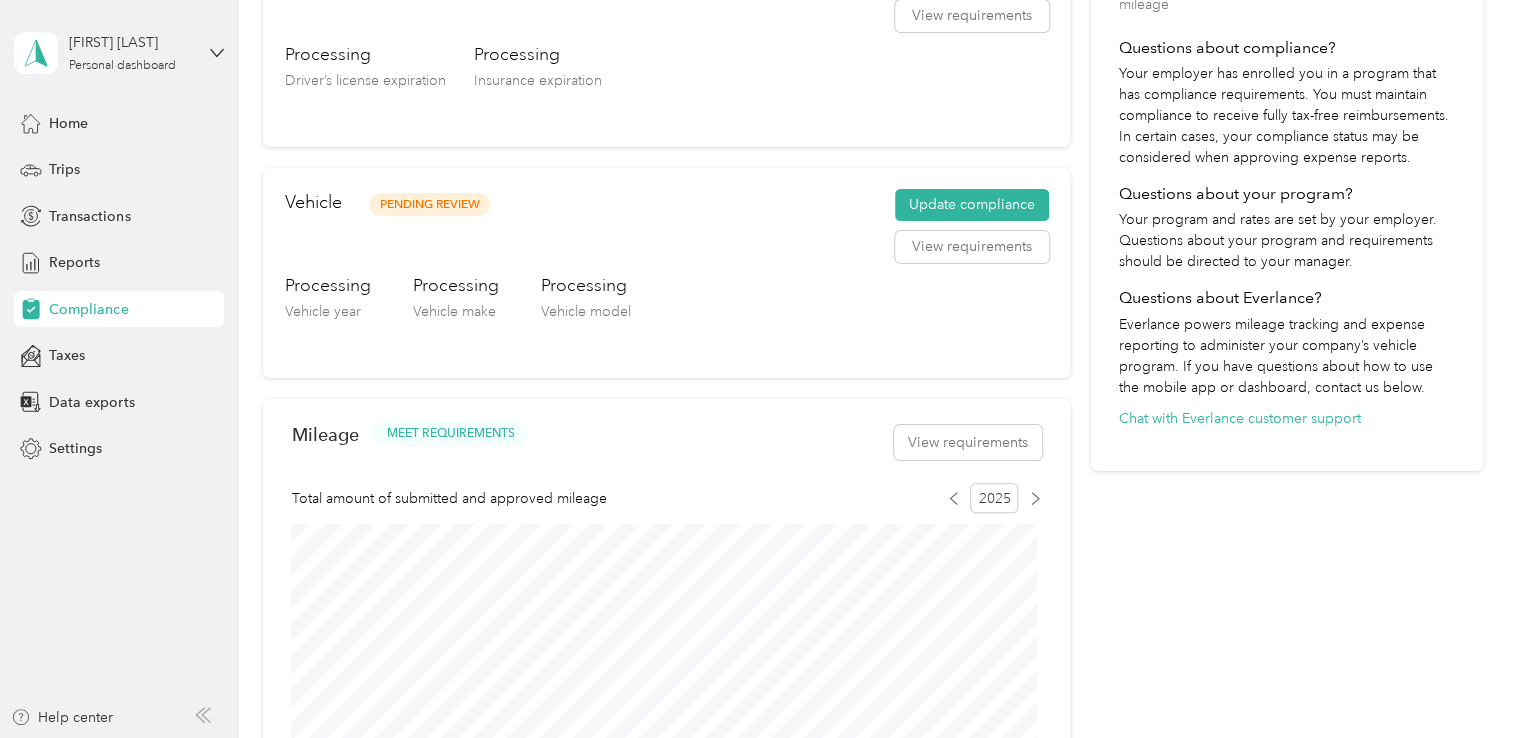 scroll, scrollTop: 437, scrollLeft: 0, axis: vertical 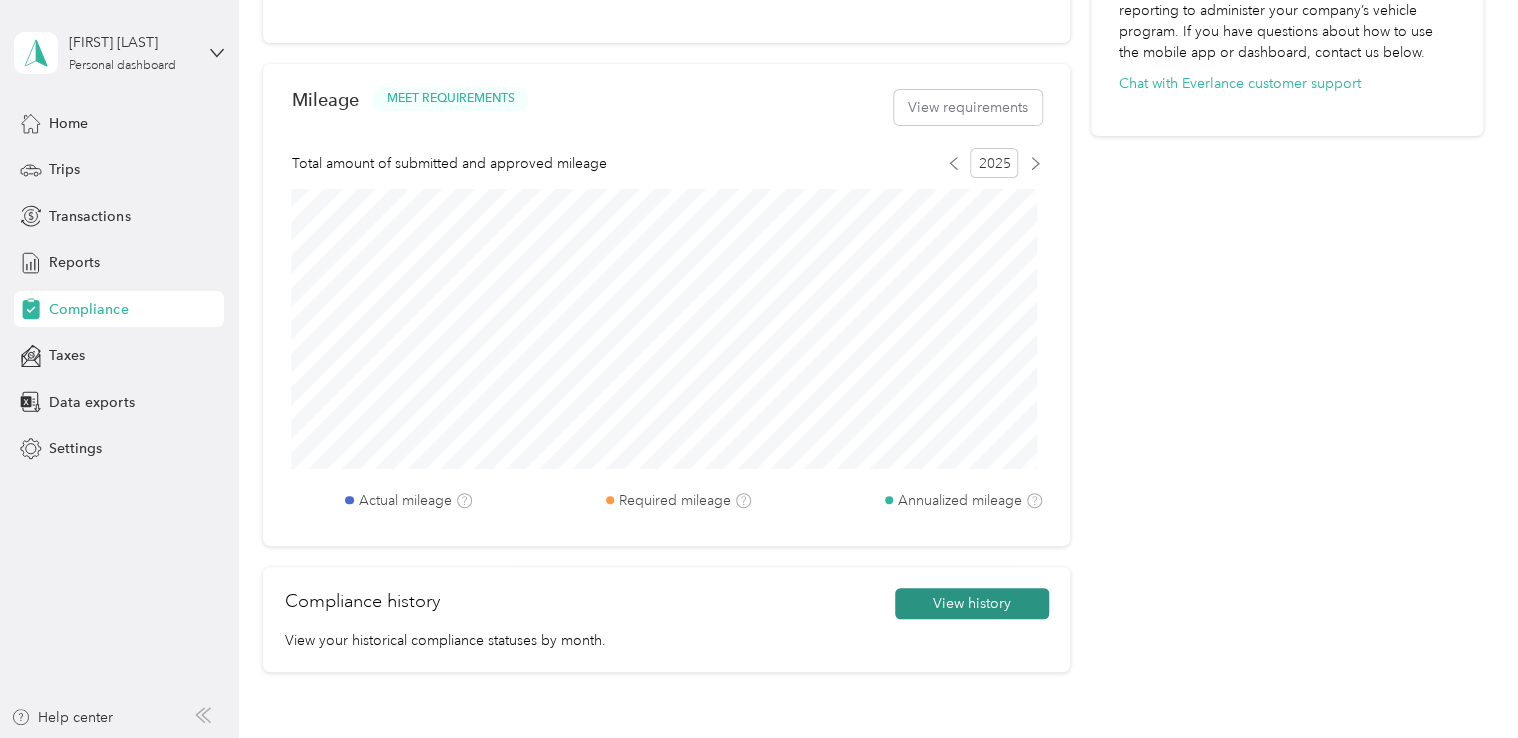 click on "View history" at bounding box center (972, 604) 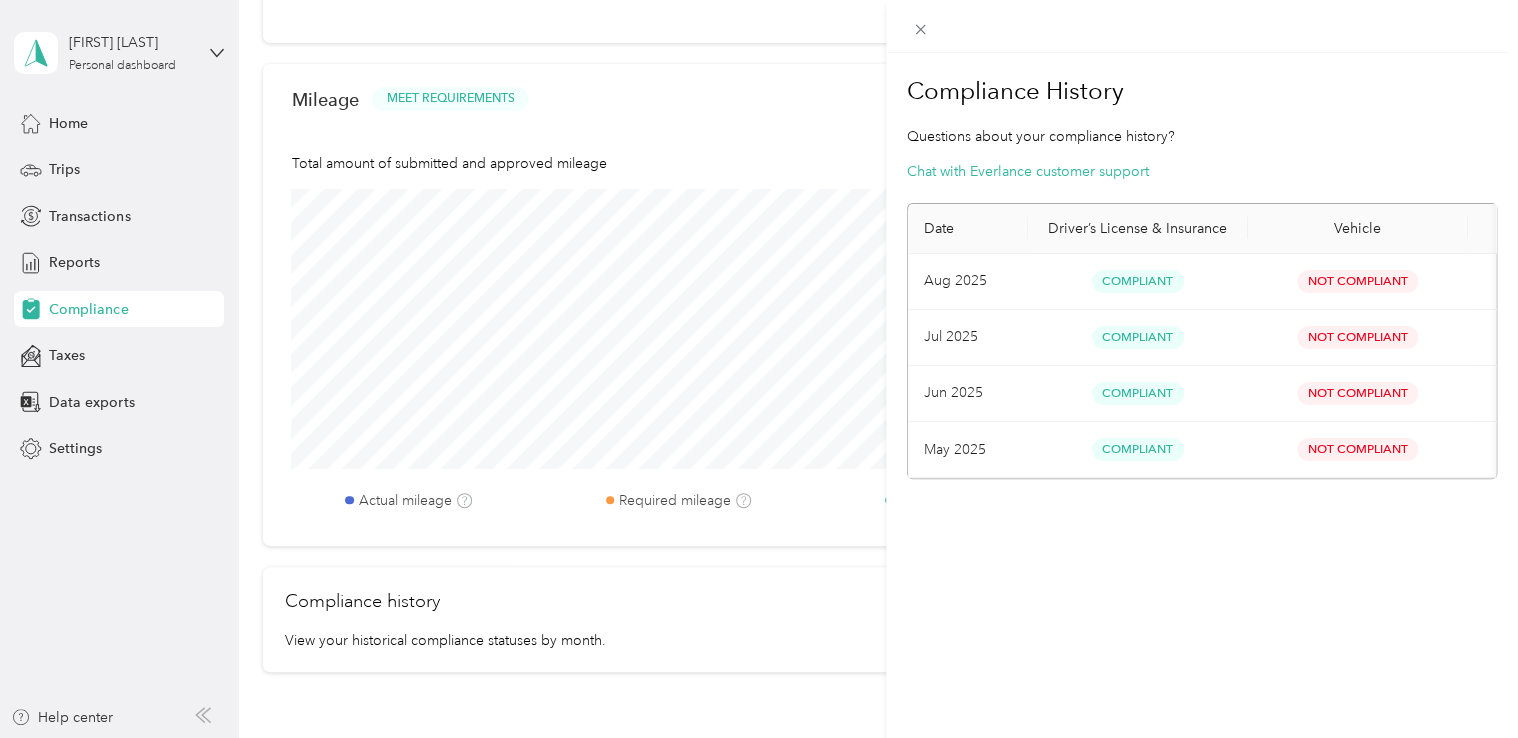 click on "Compliance History Questions about your compliance history? Chat with Everlance customer support Date Driver’s License & Insurance Vehicle Mileage Aug 2025 Compliant Not Compliant Meets Requirement Jul 2025 Compliant Not Compliant Meets Requirement Jun 2025 Compliant Not Compliant Meets Requirement May 2025 Compliant Not Compliant Meets Requirement" at bounding box center [759, 369] 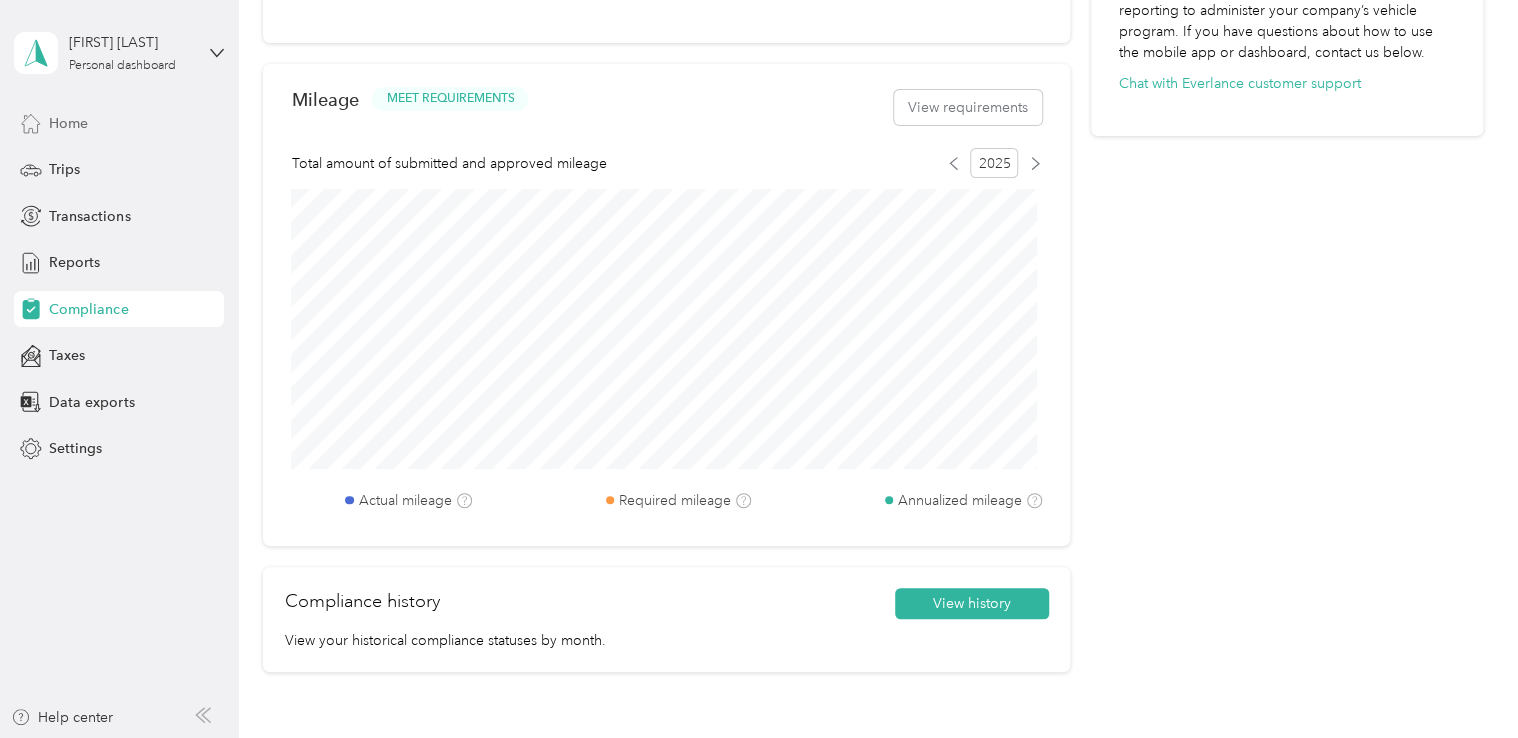 click on "Home" at bounding box center [68, 123] 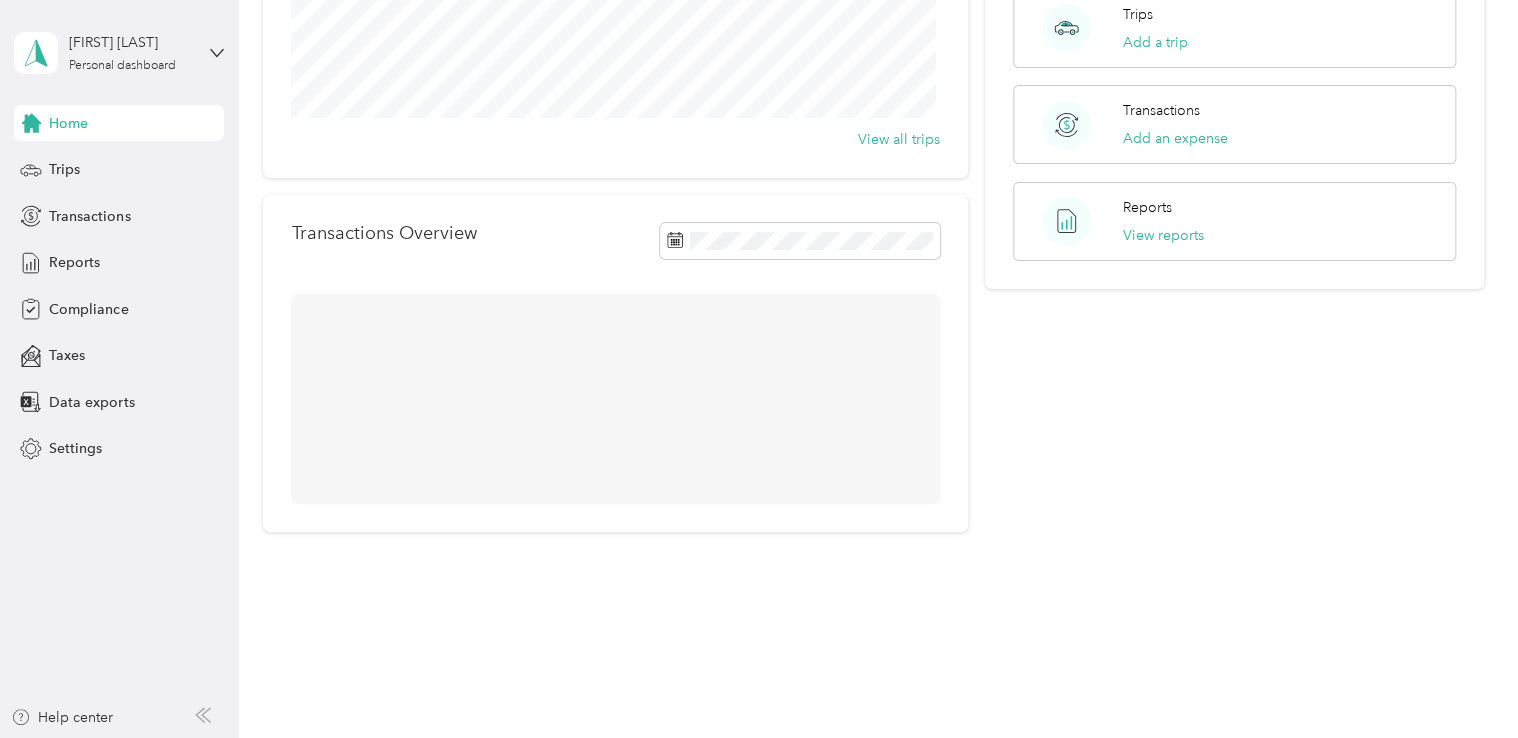 scroll, scrollTop: 358, scrollLeft: 0, axis: vertical 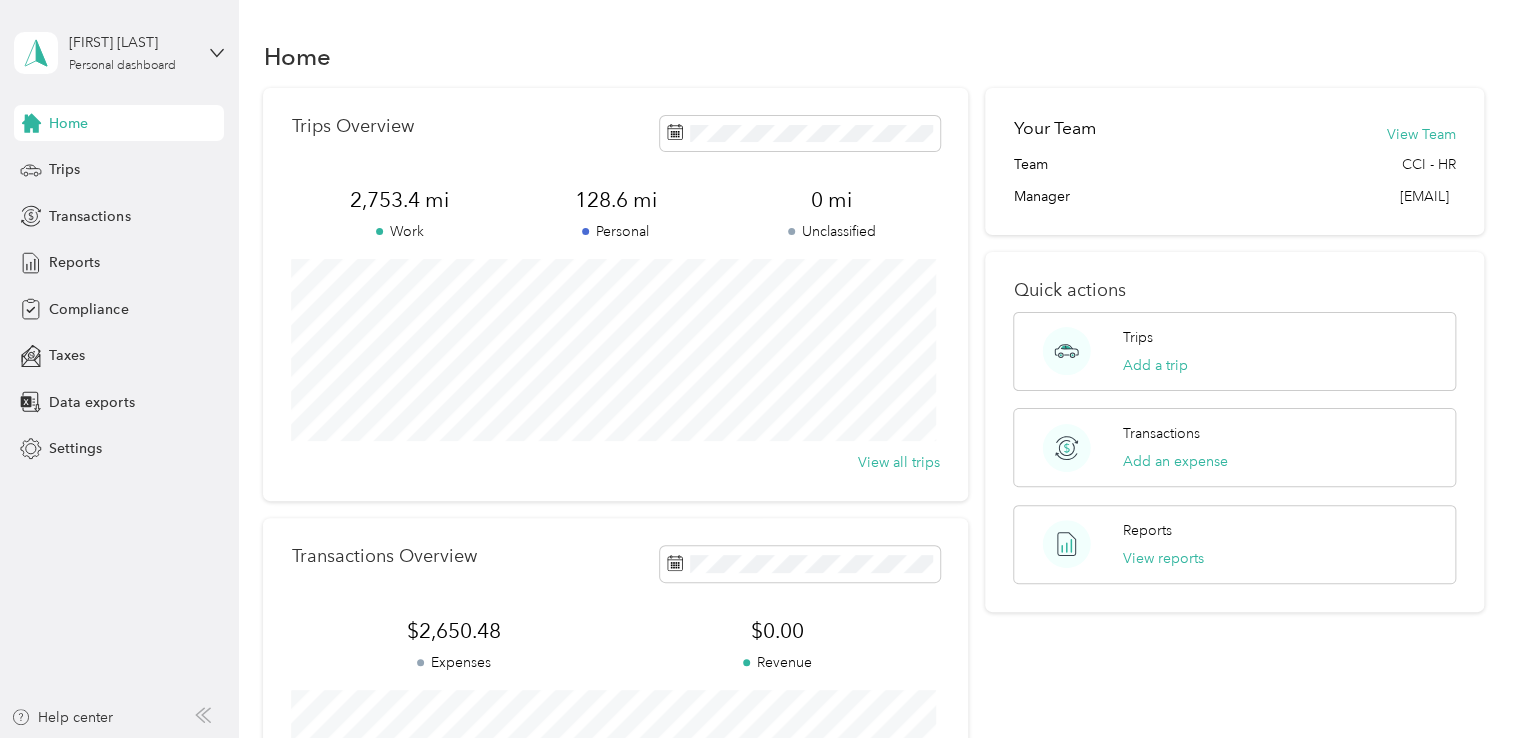 click on "Home" at bounding box center (873, 56) 